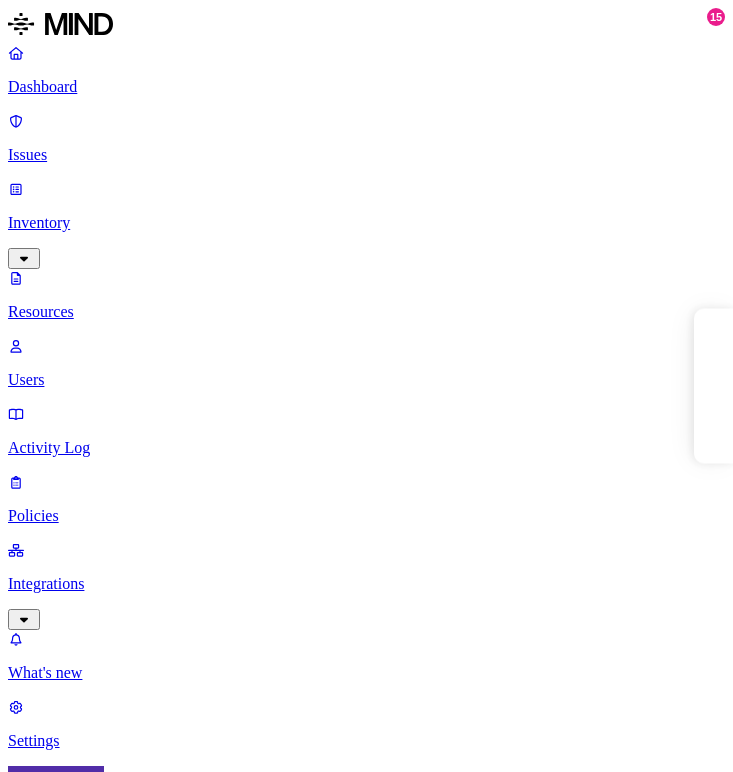 scroll, scrollTop: 0, scrollLeft: 0, axis: both 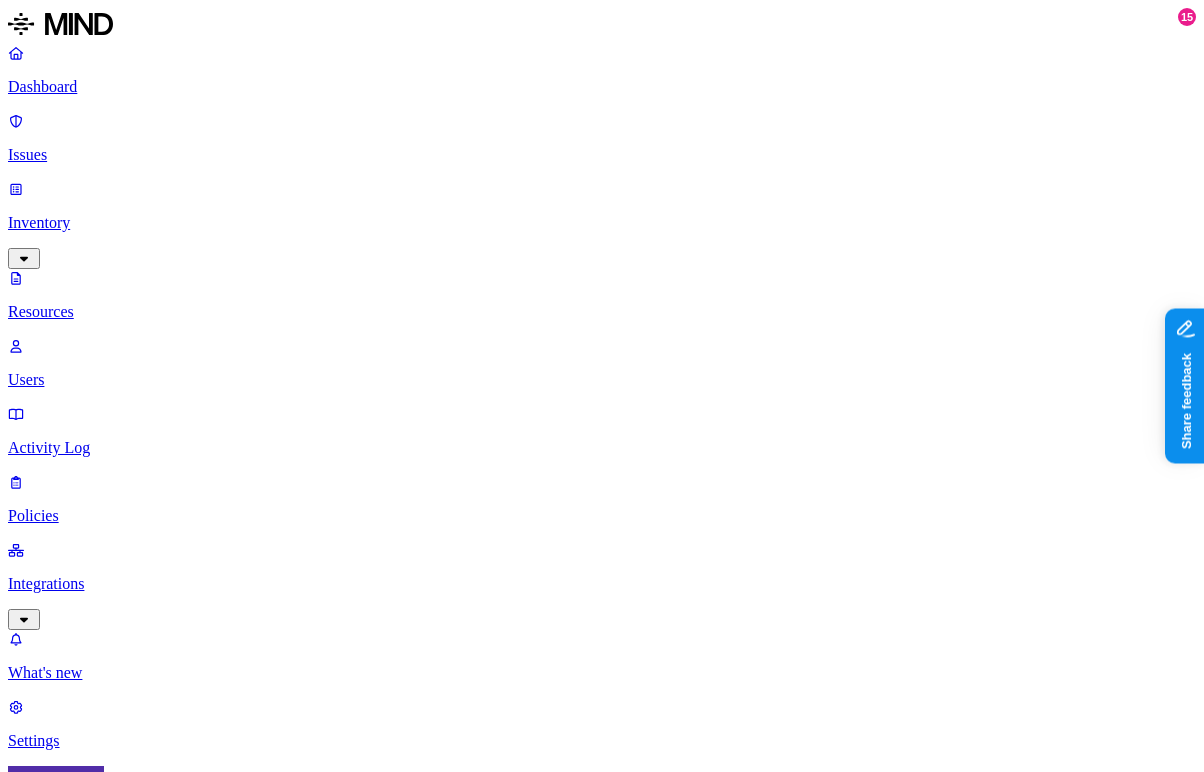 click on "labels workflow test of audit.docx" at bounding box center (2635, 1384) 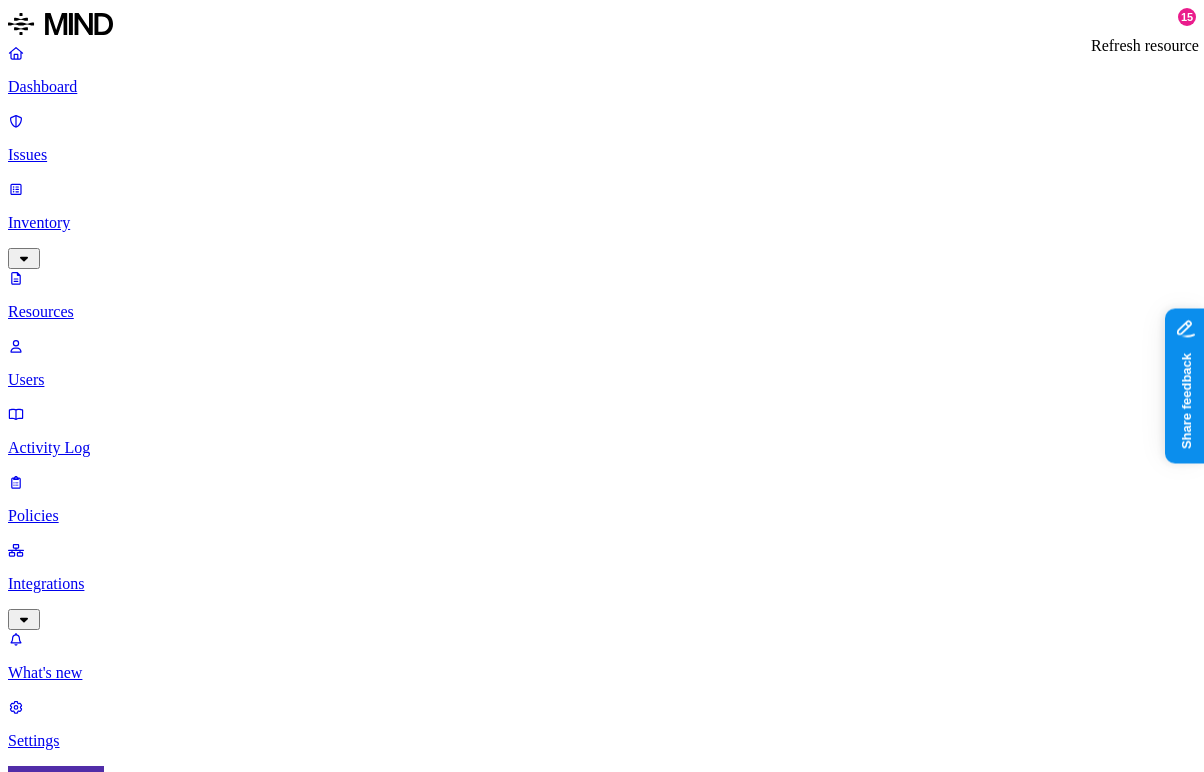 click 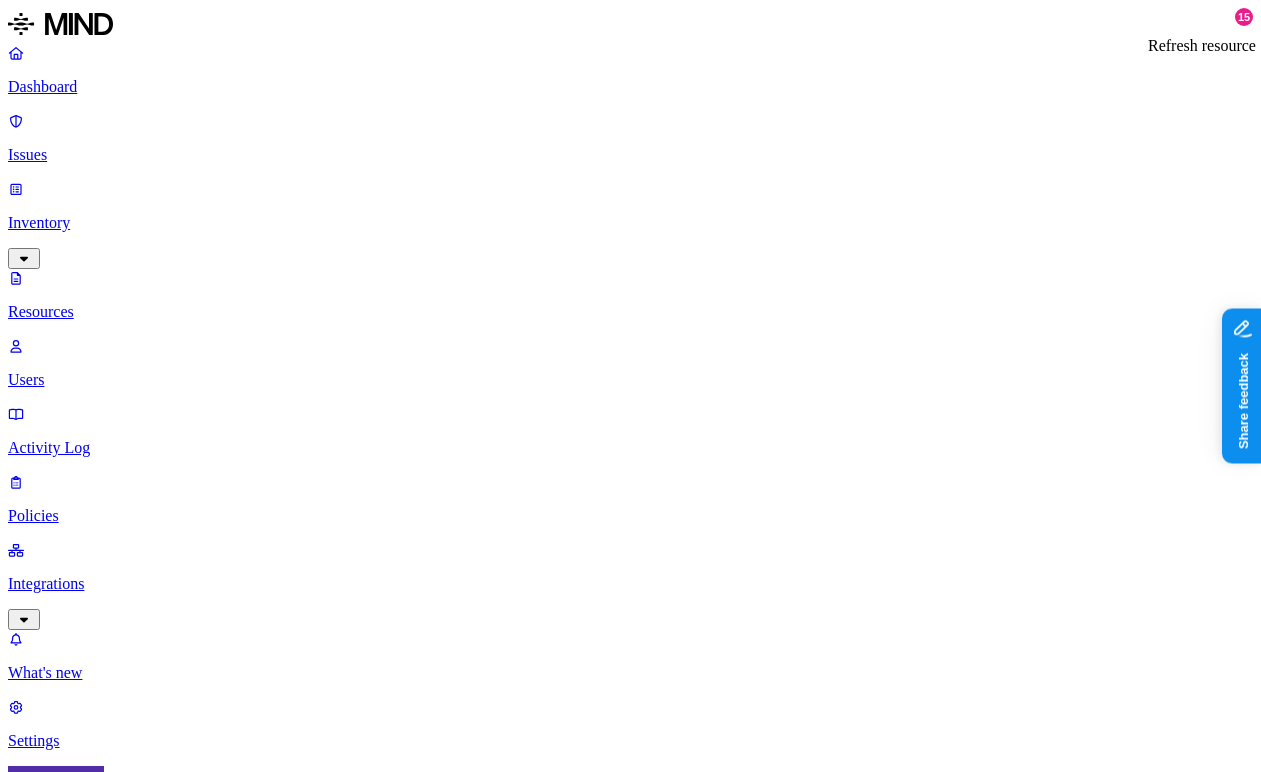 click 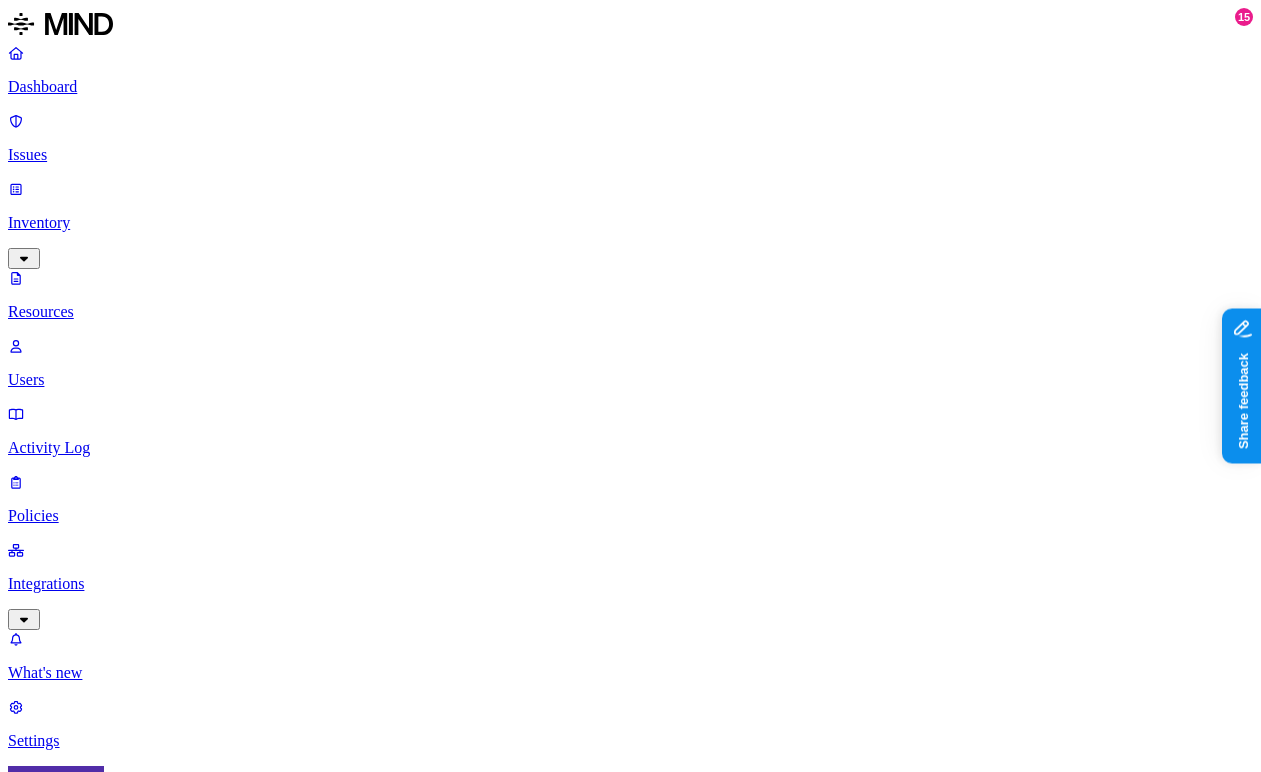 click on "Dashboard Issues Inventory Resources Users Activity Log Policies Integrations What's new 15 Settings Yana Orhov ACME Resources Kind File type Classification Category Data types Labels Access Last access Drive name Encrypted 2,859 Resources Kind Resource Classification Category Access Last access time Full path labels workflow test of audit.docx – – Internal 1 Jul 17, 2025, 02:35 PM Hod Bin Noon my_medical_record_export.pdf PII / PHI 4 – Internal 1 Jul 16, 2025, 05:00 PM hodbn@acme.tannin.io/Personal files sensetive.txt PCI 1 – – – hodbn Avigail & Ohad test – – – – hodbn/Overview test please work – – – – My Kanban Project/KAN-1 b.txt – – – – Avigail-project-test/APT-7 iban.txt PII / PHI 1 – – – Avigail-project-test/APT-7/APT-8 New sub issue 2 add app id test – – – – Avigail-project-test/APT-7/APT-9 New sub issue add app id test – – – – Avigail-project-test/APT-7/APT-8 New issue add app id test – – – – Avigail-project-test/APT-7 – –" at bounding box center (630, 4824) 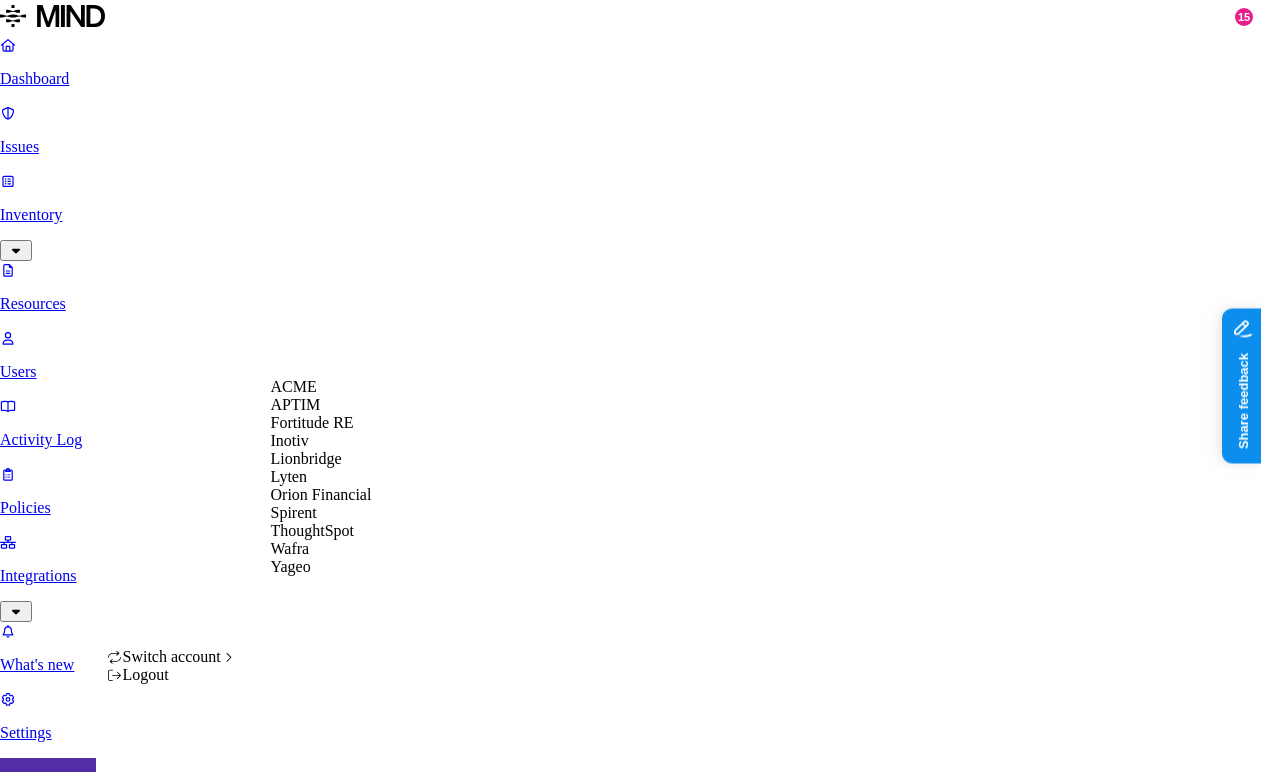 scroll, scrollTop: 20, scrollLeft: 0, axis: vertical 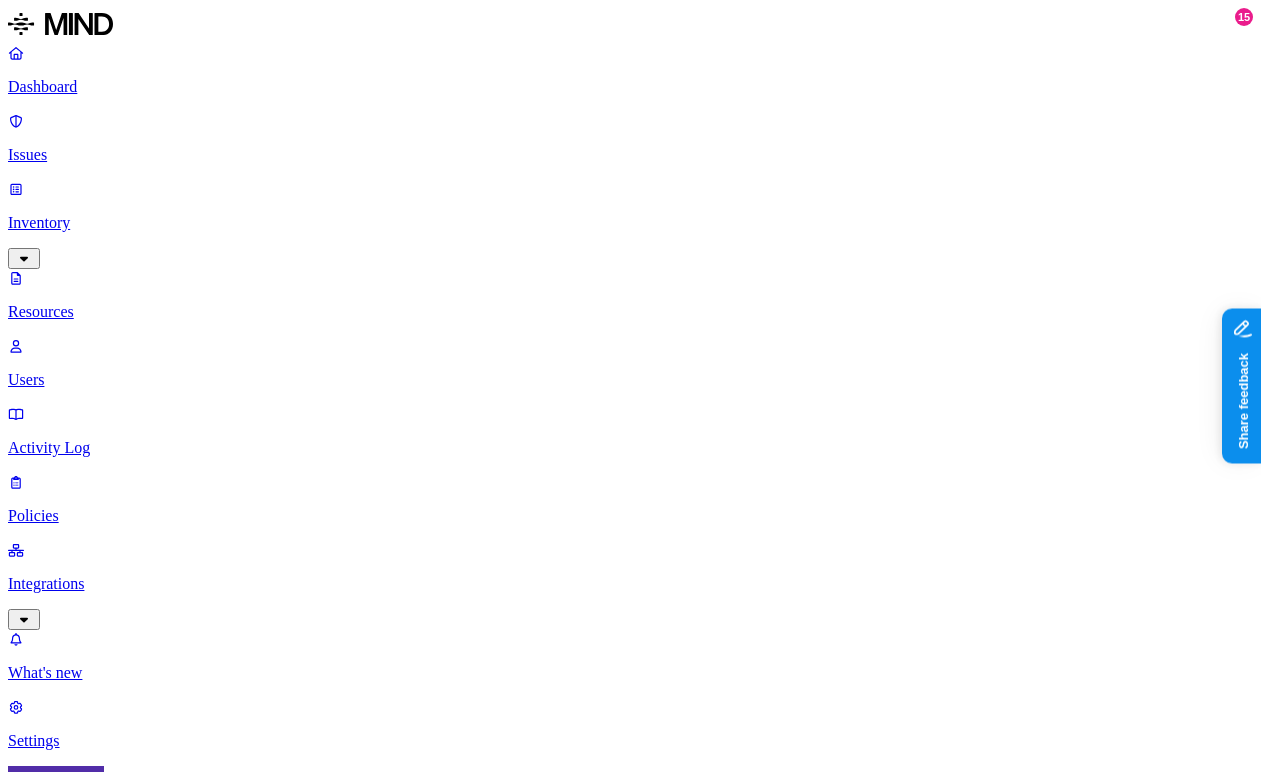 click on "Dashboard" at bounding box center [630, 87] 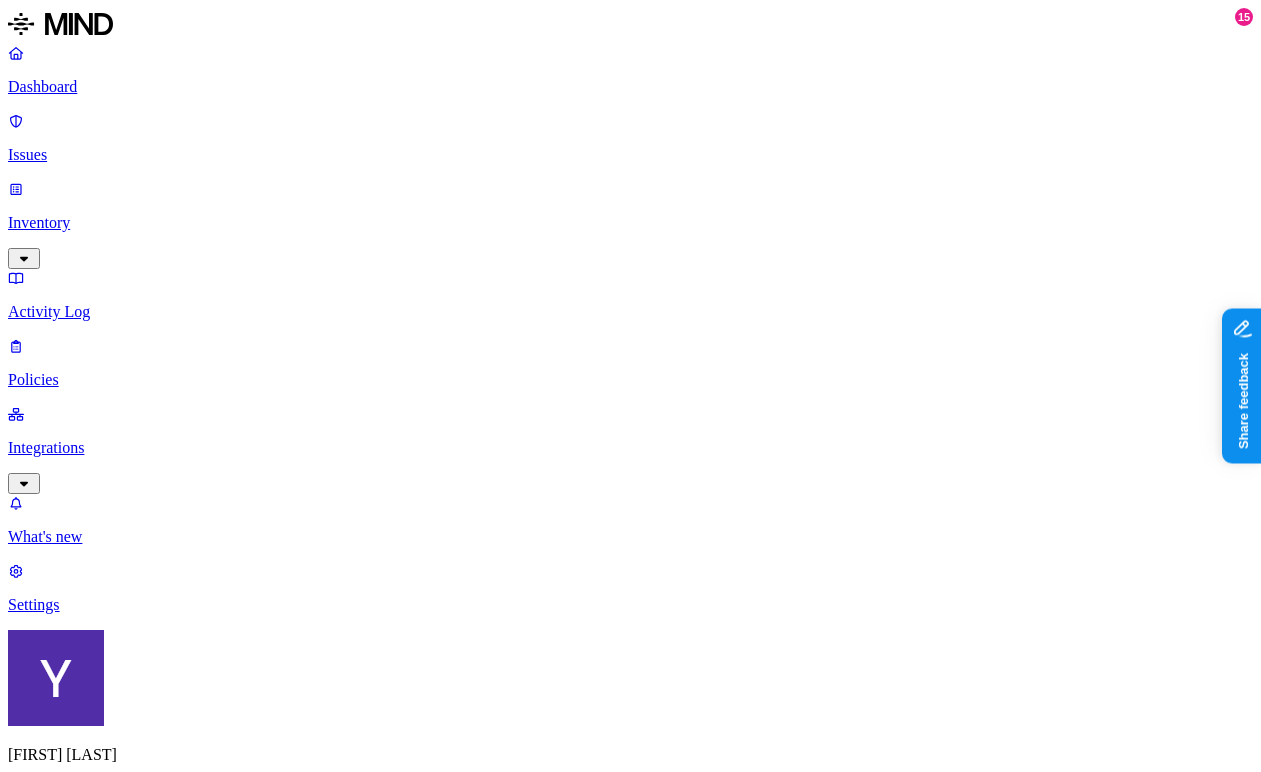 click on "CUI 869" at bounding box center (670, 2364) 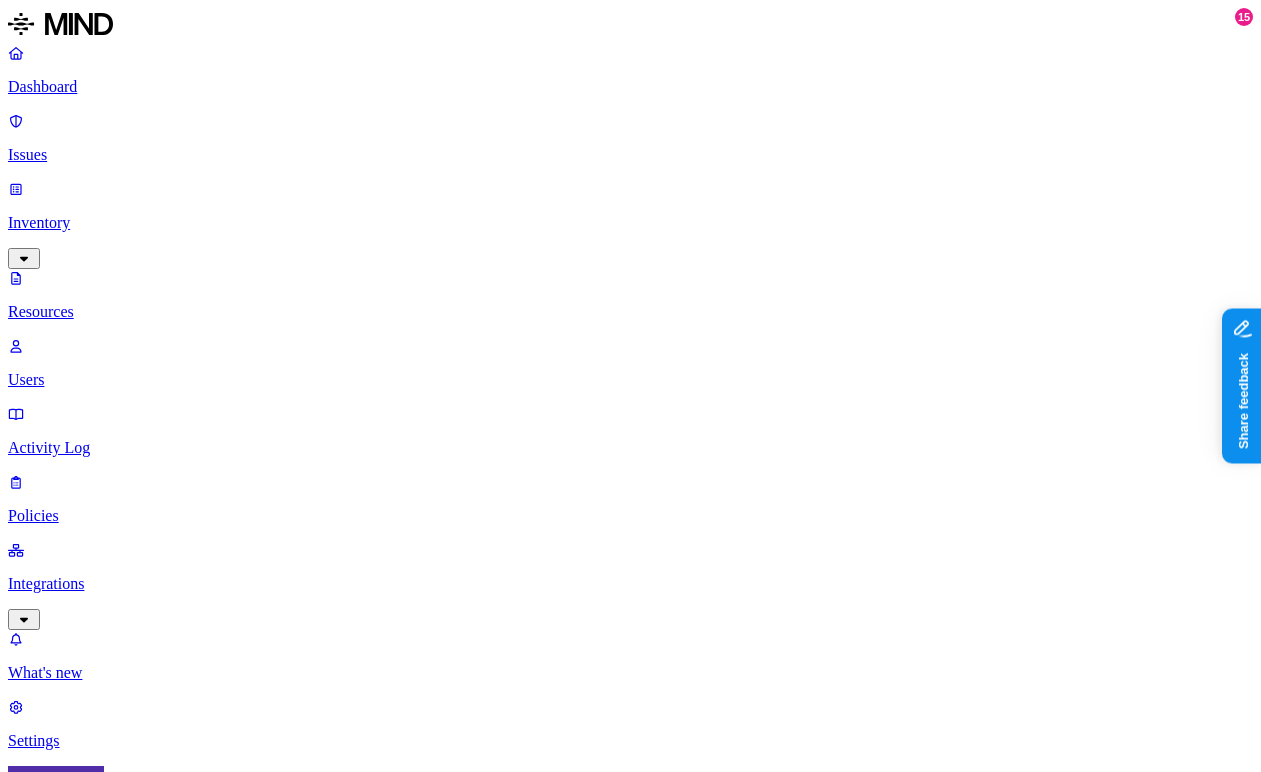 click on "–" at bounding box center (2892, 2194) 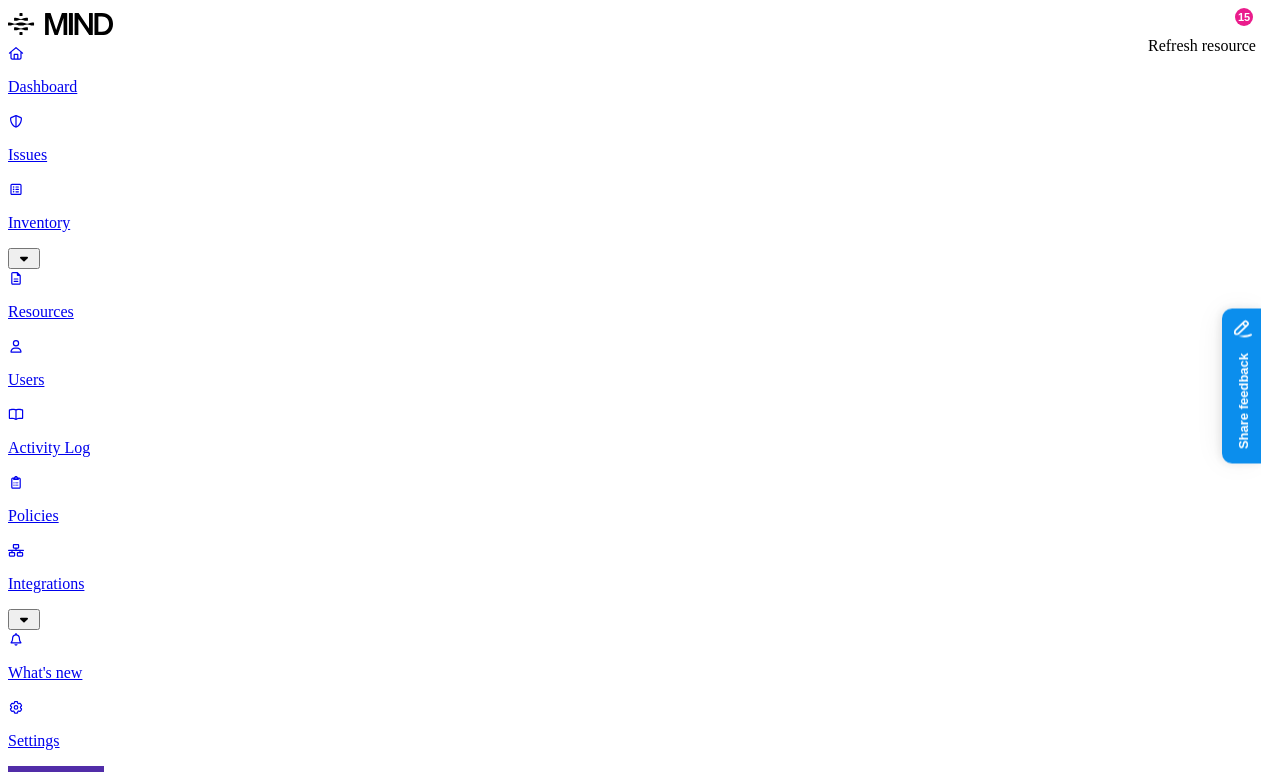 click 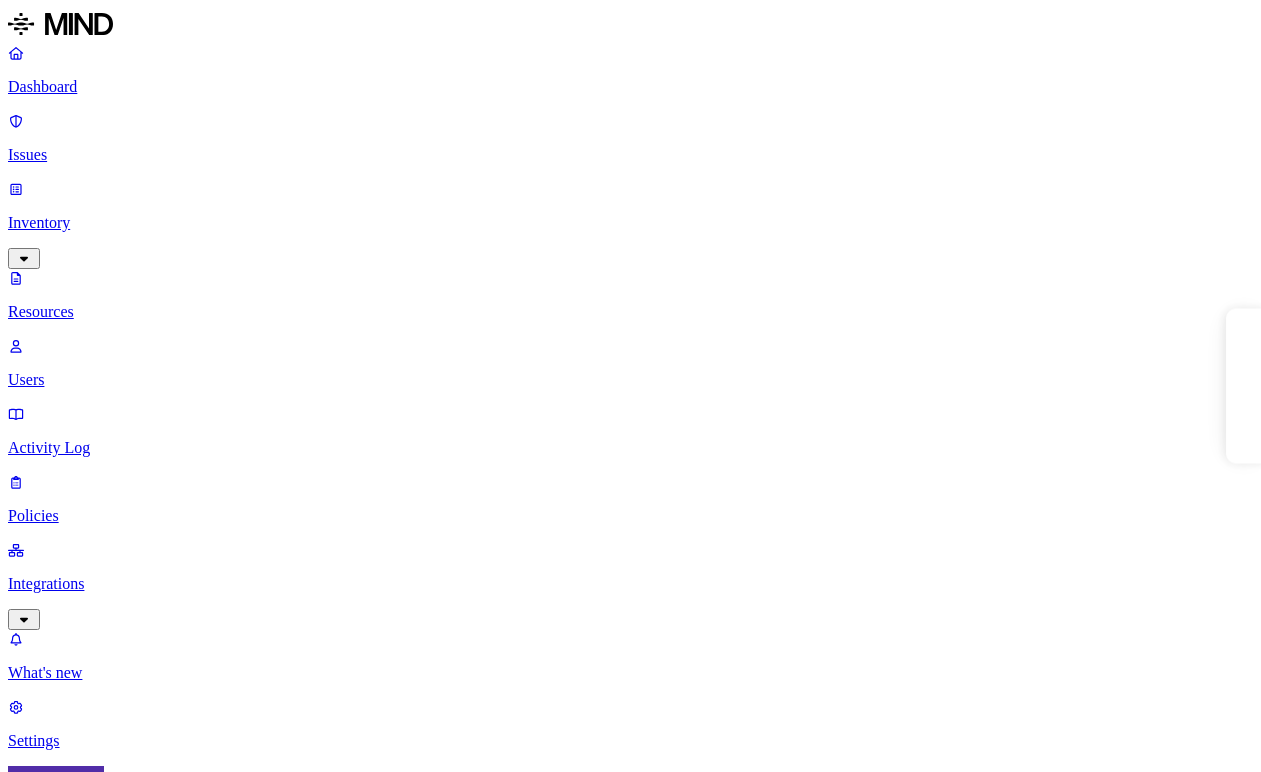 scroll, scrollTop: 0, scrollLeft: 0, axis: both 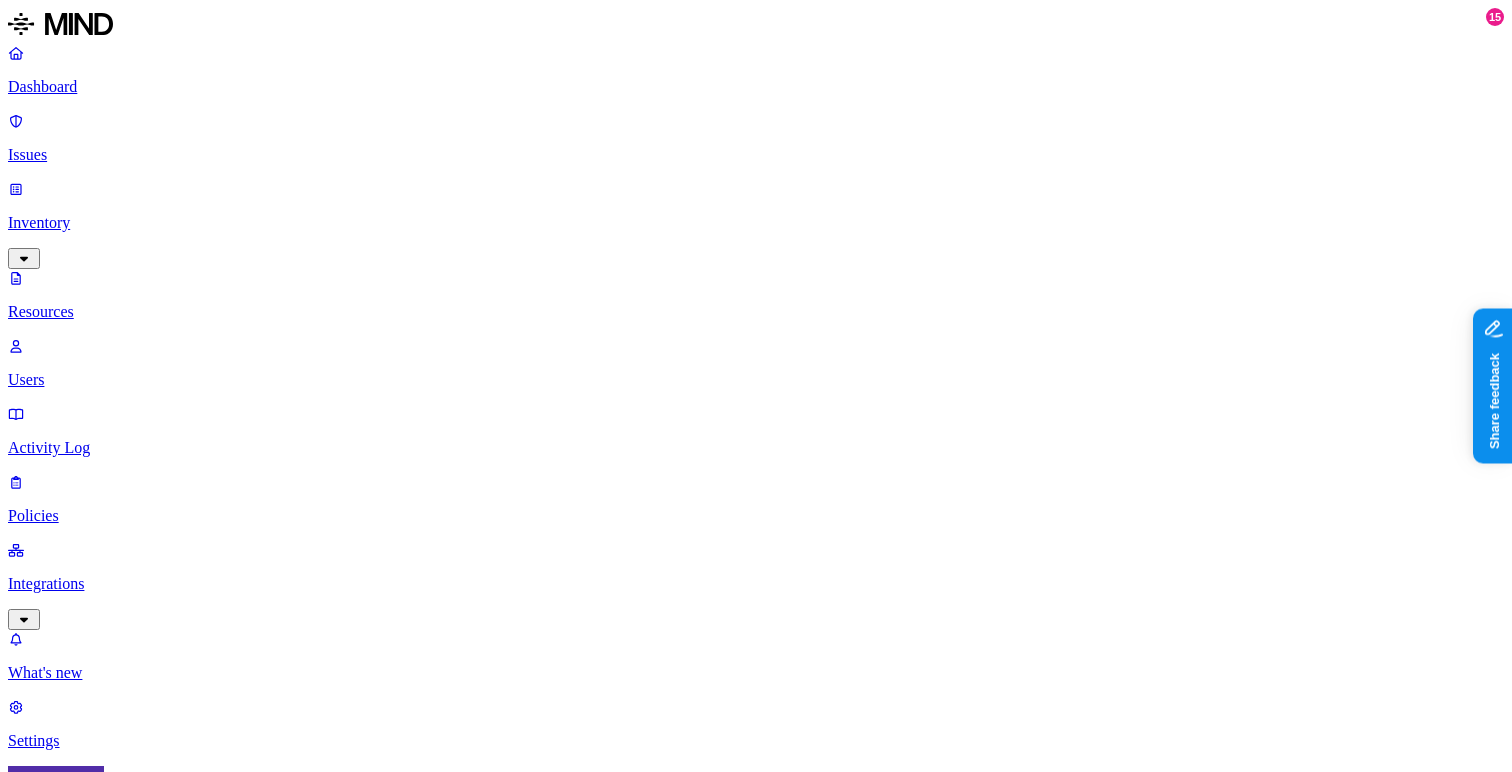 click on "Other 1" at bounding box center [2788, 7065] 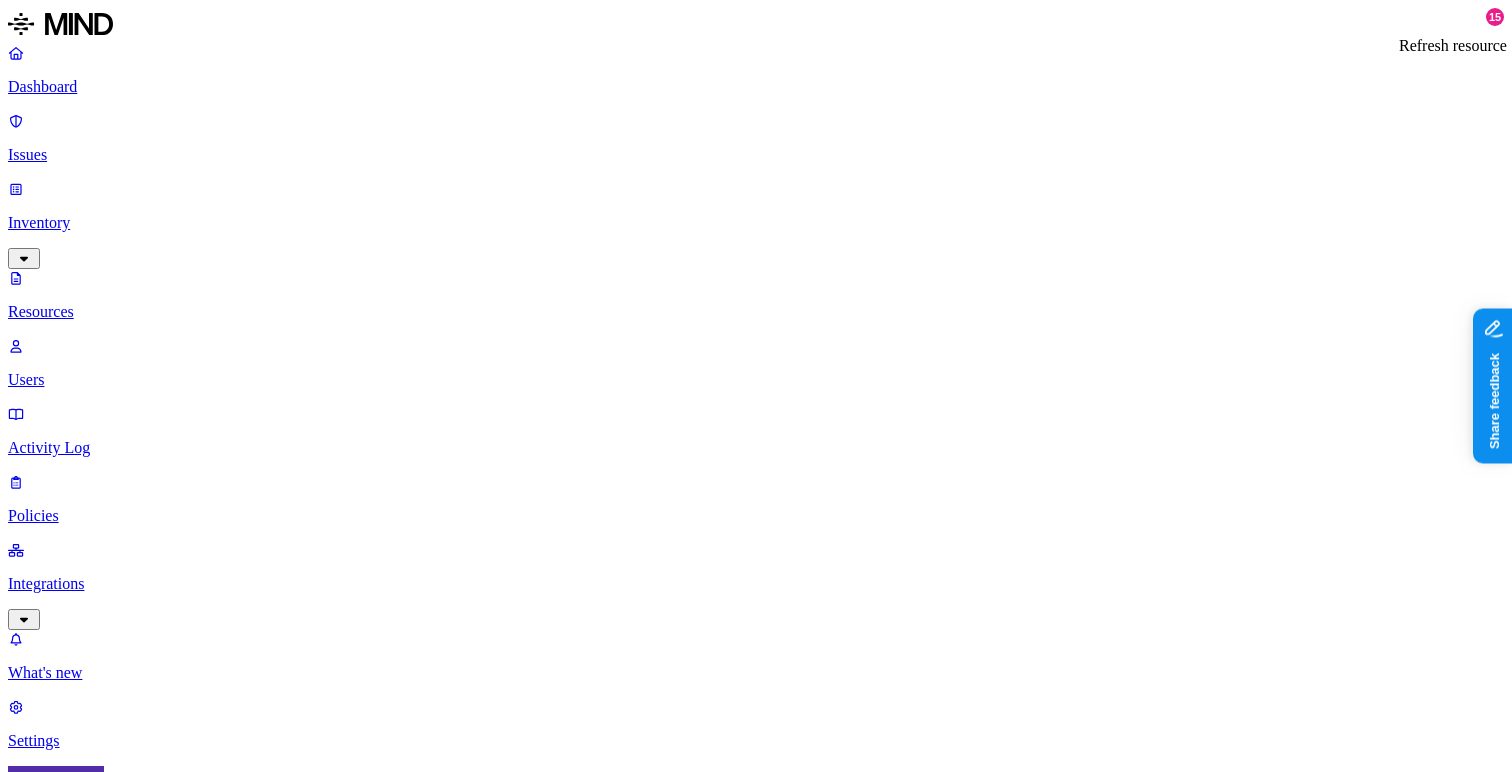 click 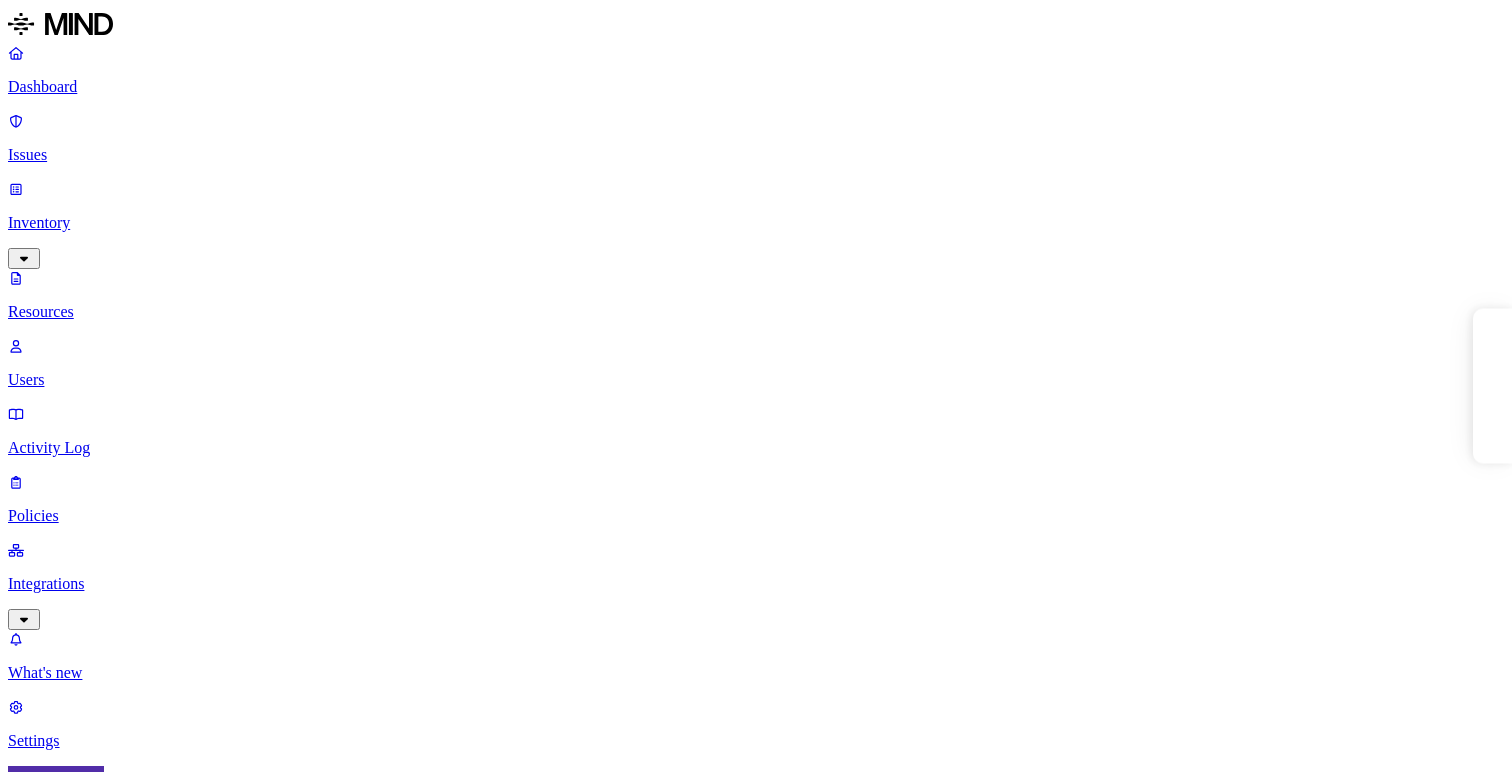 scroll, scrollTop: 0, scrollLeft: 0, axis: both 